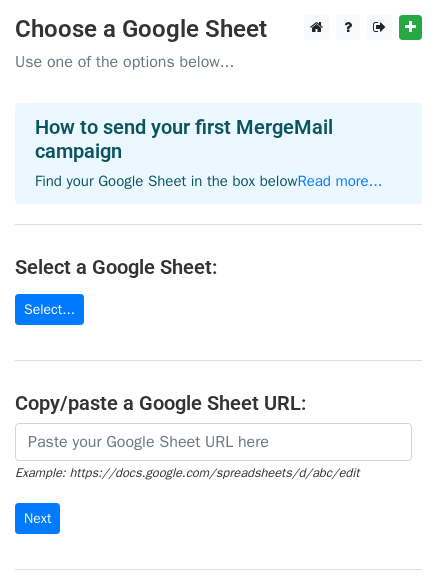 scroll, scrollTop: 0, scrollLeft: 0, axis: both 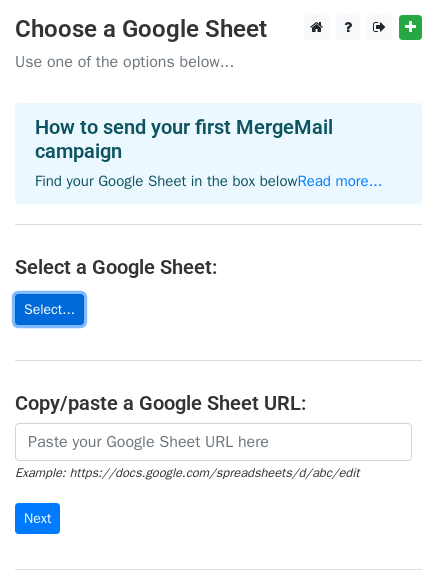 click on "Select..." at bounding box center [49, 309] 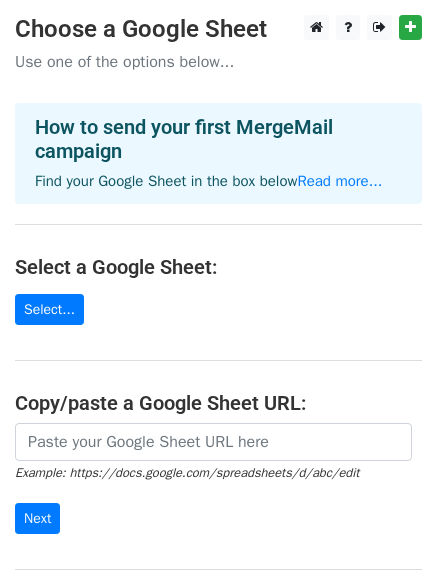 scroll, scrollTop: 0, scrollLeft: 0, axis: both 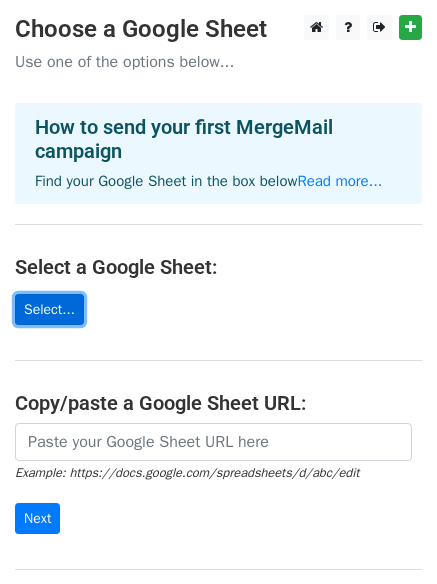 click on "Select..." at bounding box center [49, 309] 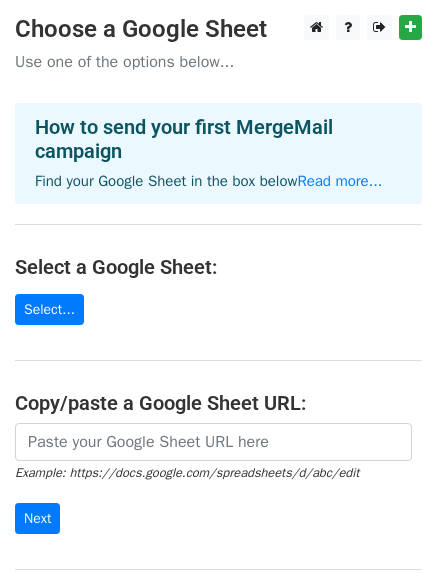 scroll, scrollTop: 0, scrollLeft: 0, axis: both 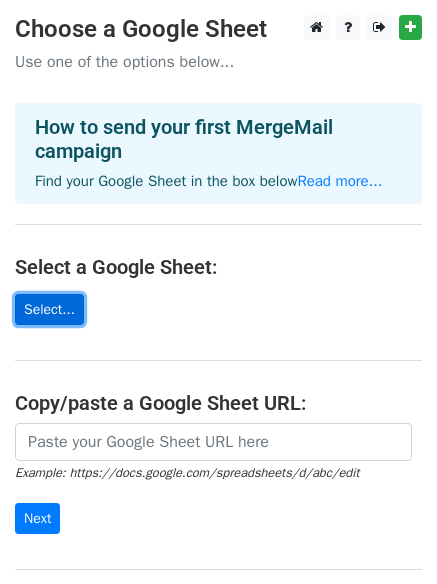 click on "Select..." at bounding box center [49, 309] 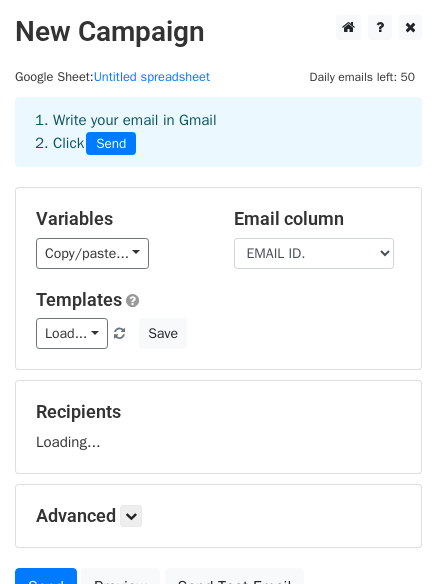 scroll, scrollTop: 0, scrollLeft: 0, axis: both 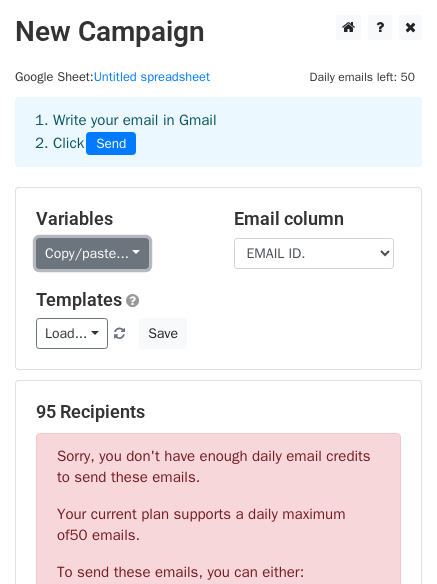 click on "Copy/paste..." at bounding box center [92, 253] 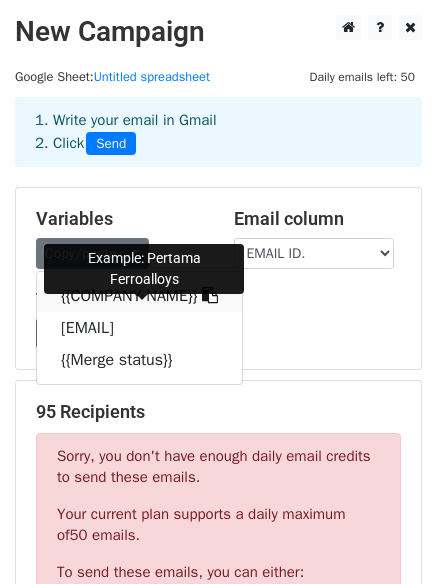 click on "{{COMPANY NAME}}" at bounding box center [139, 296] 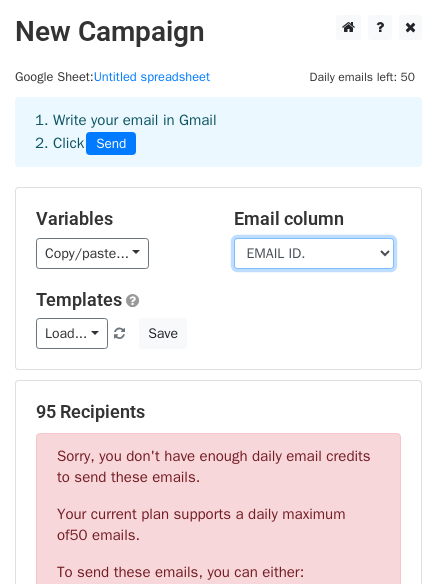click on "COMPANY NAME
EMAIL ID.
Merge status" at bounding box center [314, 253] 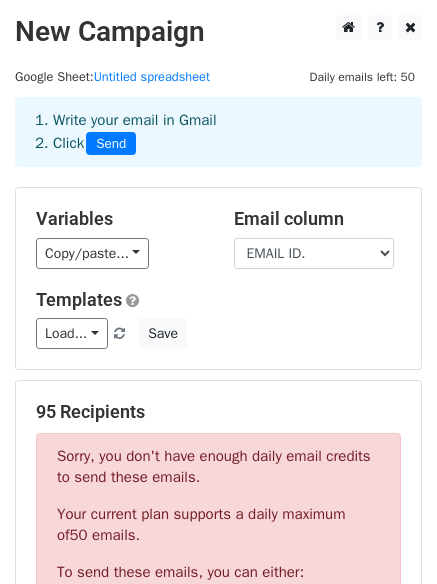 click on "Variables
Copy/paste...
{{COMPANY NAME}}
{{EMAIL ID.}}
{{Merge status}}
Email column
COMPANY NAME
EMAIL ID.
Merge status
Templates
Load...
No templates saved
Save
95 Recipients
Sorry, you don't have enough daily email credits to send these emails.
Your current plan supports a daily maximum of  50 emails .
To send these emails, you can either:
Choose a Google Sheet with fewer rows
Or
Sign up for a plan
Or you can use a filter (see "Advanced" below) to reduce the number of rows
info@pertama-fa.com
hr@uamaterials.com
http://www.annjoo.com.my
Invalid email
+92 more
95 Recipients
×
info@pertama-fa.com
hr@uamaterials.com
http://www.annjoo.com.my
enquiry@ablesp.com
enquiries@alliancesteel.com.my
kimlan.teoh@hoto.com
sales@atum.com.my" at bounding box center (218, 637) 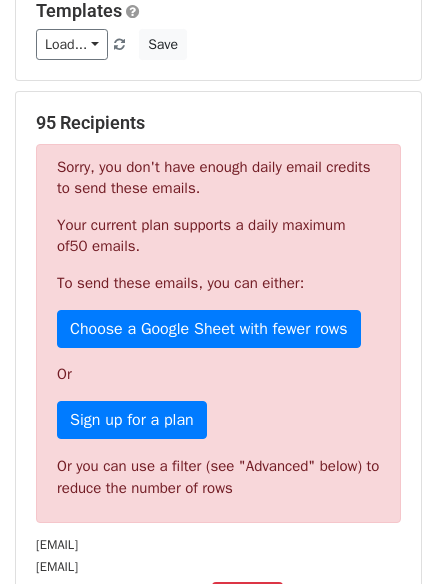 scroll, scrollTop: 263, scrollLeft: 0, axis: vertical 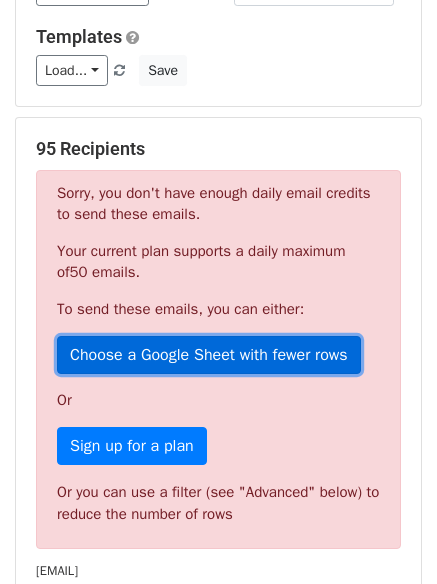 click on "Choose a Google Sheet with fewer rows" at bounding box center (209, 355) 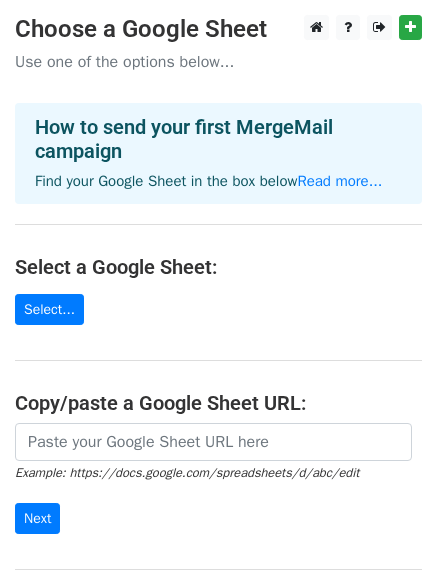 scroll, scrollTop: 0, scrollLeft: 0, axis: both 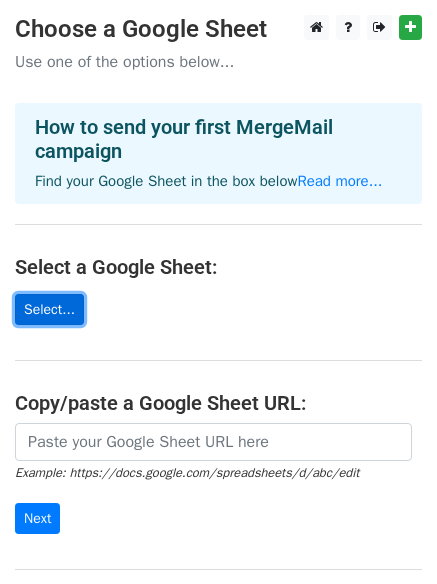 click on "Select..." at bounding box center [49, 309] 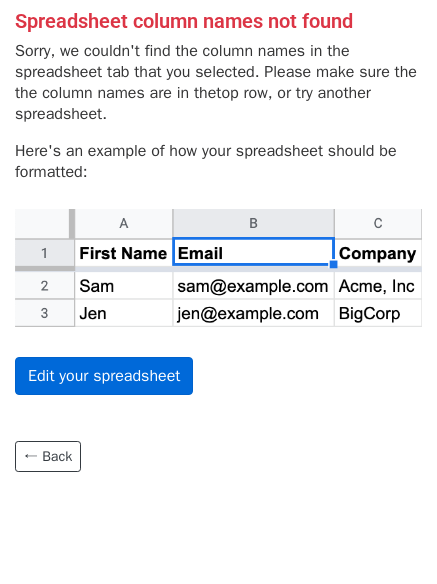 scroll, scrollTop: 0, scrollLeft: 0, axis: both 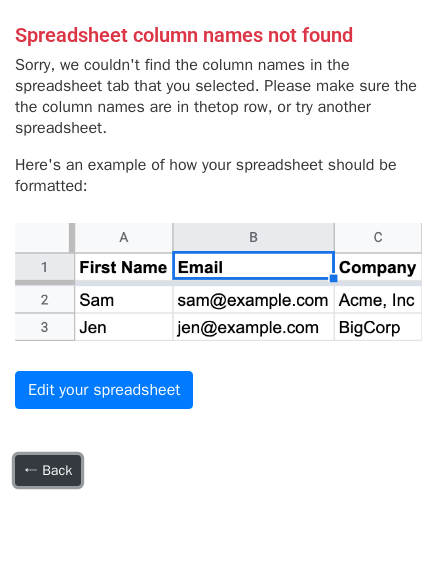 click on "← Back" at bounding box center (48, 470) 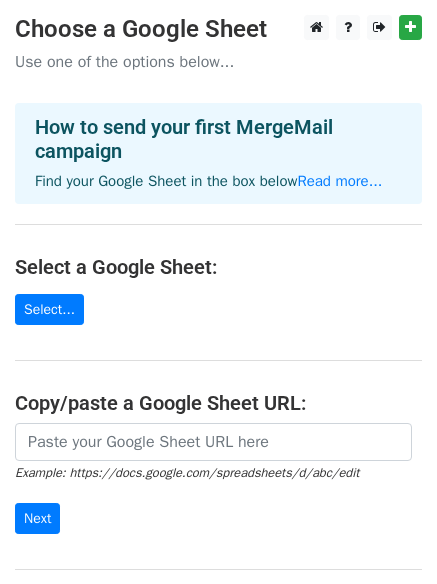 scroll, scrollTop: 0, scrollLeft: 0, axis: both 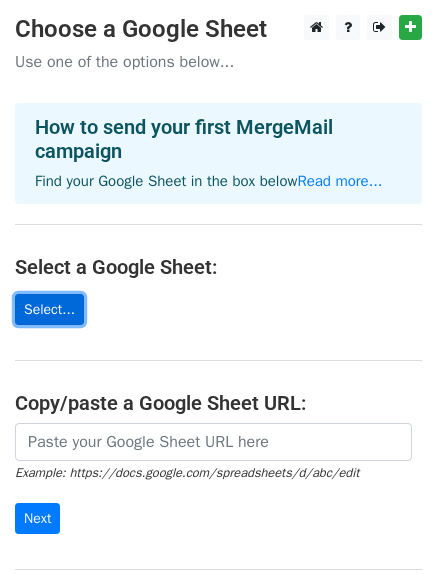 click on "Select..." at bounding box center (49, 309) 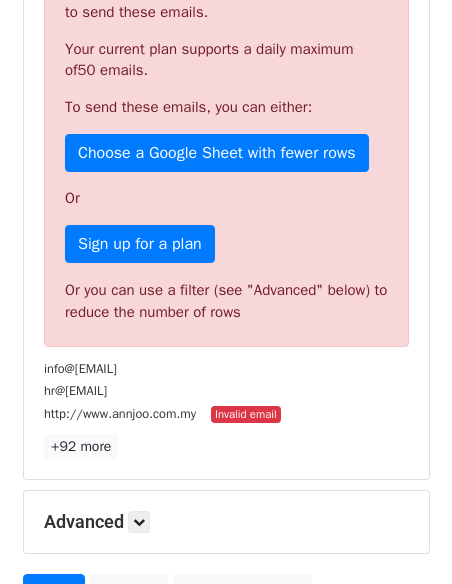 scroll, scrollTop: 500, scrollLeft: 0, axis: vertical 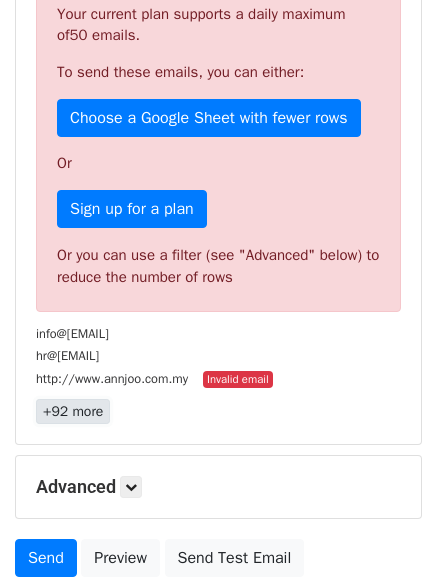 click on "+92 more" at bounding box center (73, 411) 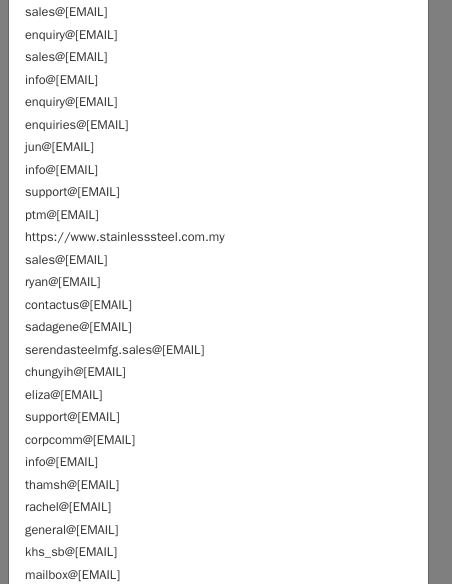 scroll, scrollTop: 1757, scrollLeft: 0, axis: vertical 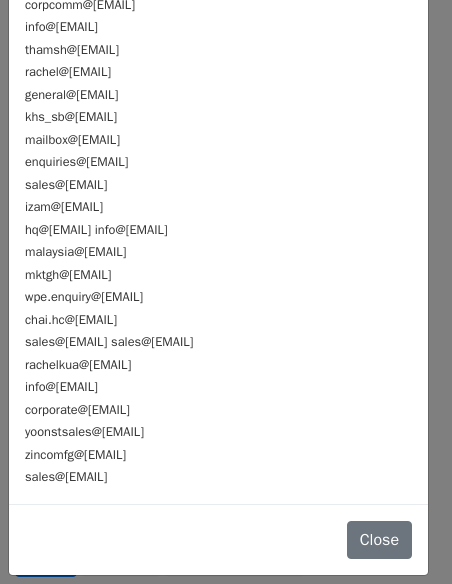 click on "rachelkua@[EMAIL]" at bounding box center [78, 365] 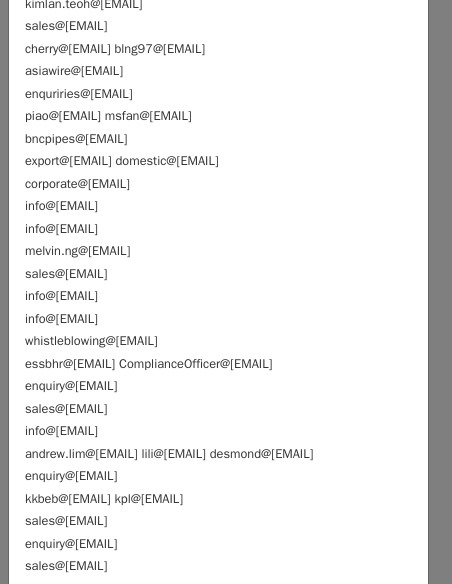 scroll, scrollTop: 0, scrollLeft: 0, axis: both 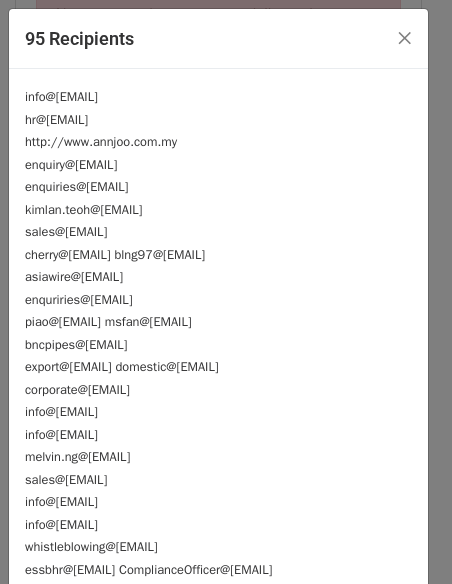 click on "info@pertama-fa.com
hr@uamaterials.com
http://www.annjoo.com.my
enquiry@ablesp.com
enquiries@alliancesteel.com.my
kimlan.teoh@hoto.com
sales@atum.com.my
cherry@asasangsana.com blng97@pc.jaring.my
asiawire@awsmklang.com
enquriries@asteel.com.my
piao@autocast.com.my  msfan@autocast.com.my
bncpipes@gmail.com
export@bahrustainless.com domestic@bahrustainless.com
corporate@bwysgroup.com
info@chonglek.com
info@chungyihsteel.com.my
melvin.ng@sclindustries.com
sales@chs.com.my
info@colourcoil.com
info@cscmalaysia.com
whistleblowing@dynaciate.com.my
essbhr@ejianlong.com ComplianceOfficer@ejianlong.com
enquiry@eccosteel.com
sales@engtexmetals.com.my
info@eonmetall.com
andrew.lim@emetal.com.my
lili@emetal.com.my
desmond@emetal.com.my
enquiry@erascaffold.com.my
kkbeb@kkbeb.com.my kpl@kkbeb.com.my
sales@htgrp.com.my
enquiry@hydropipes.com" at bounding box center (218, 1154) 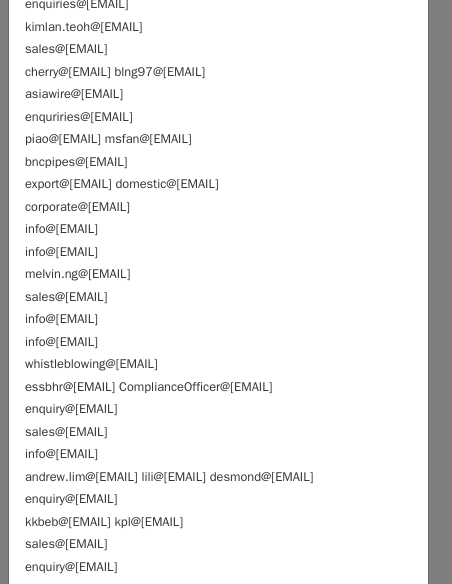 scroll, scrollTop: 300, scrollLeft: 0, axis: vertical 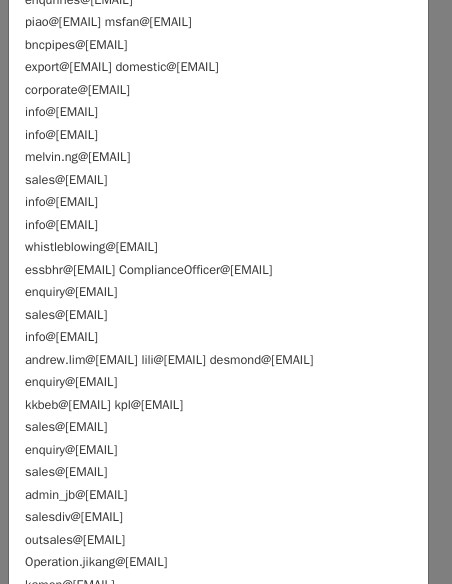 drag, startPoint x: 26, startPoint y: 97, endPoint x: 221, endPoint y: 525, distance: 470.3286 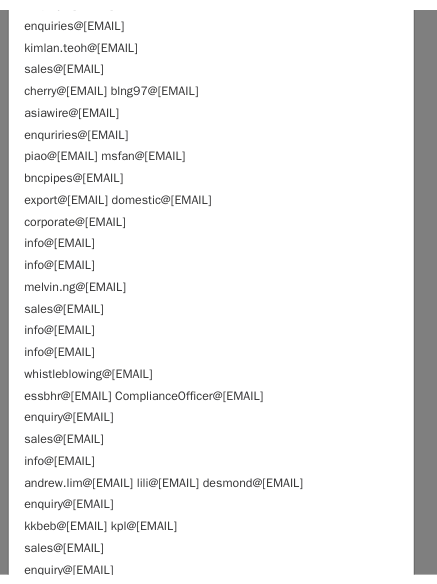 scroll, scrollTop: 0, scrollLeft: 0, axis: both 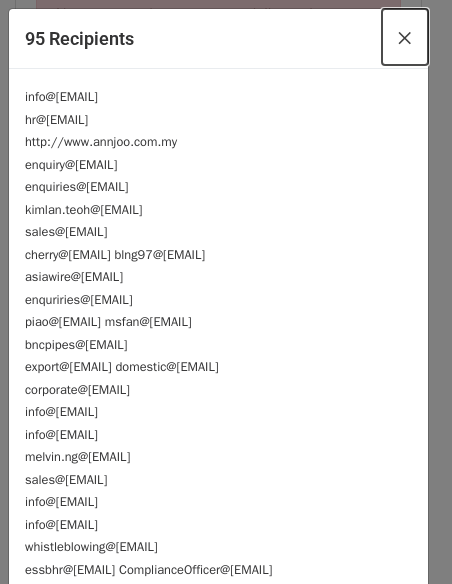 click on "×" at bounding box center [405, 37] 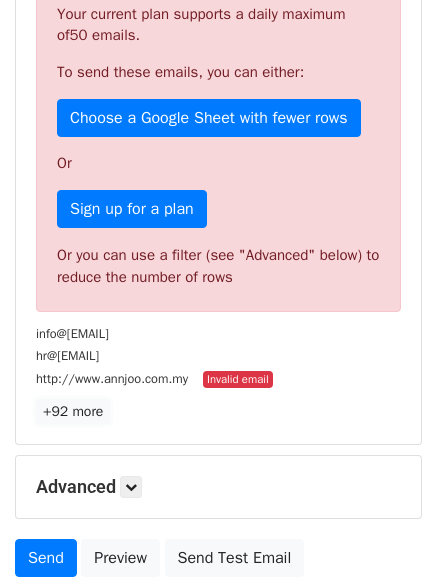 scroll, scrollTop: 600, scrollLeft: 0, axis: vertical 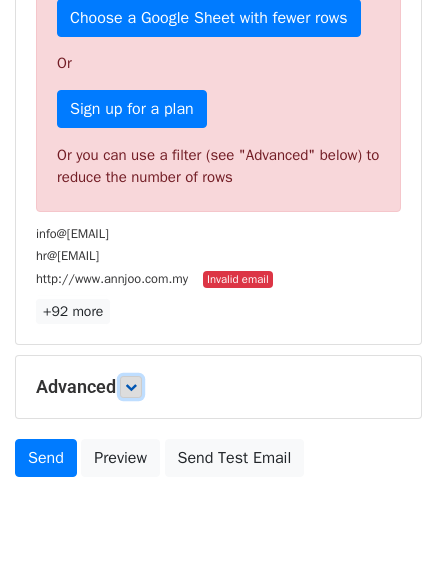 click at bounding box center (131, 387) 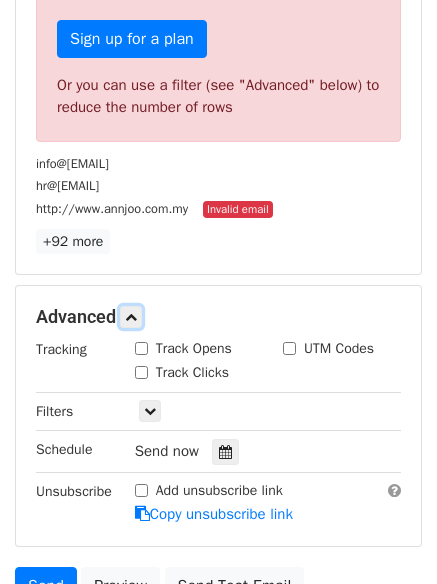 scroll, scrollTop: 800, scrollLeft: 0, axis: vertical 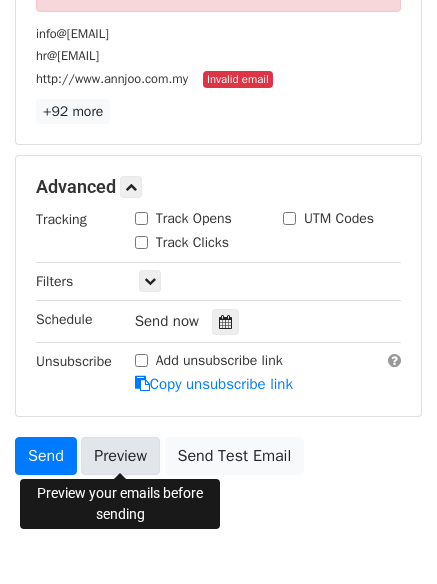 click on "Preview" at bounding box center [120, 456] 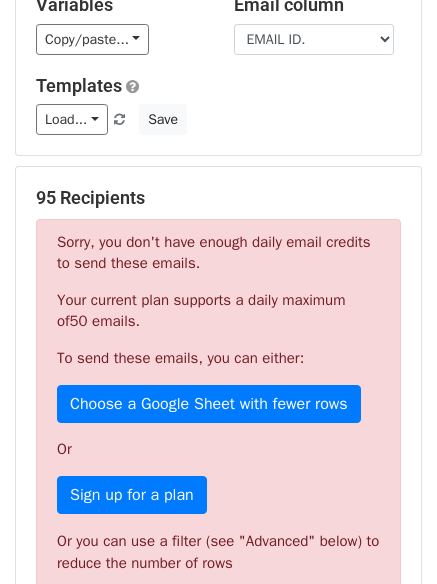 scroll, scrollTop: 0, scrollLeft: 0, axis: both 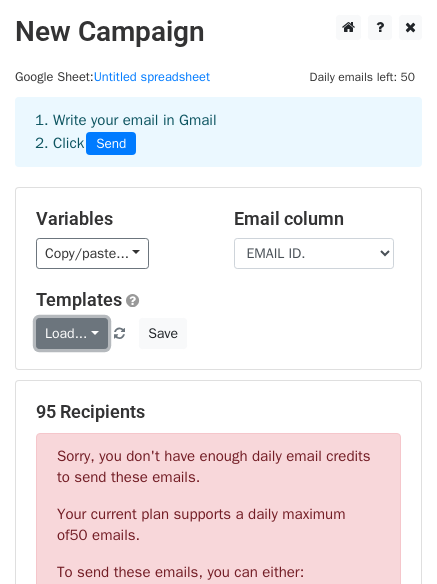 click on "Load..." at bounding box center (72, 333) 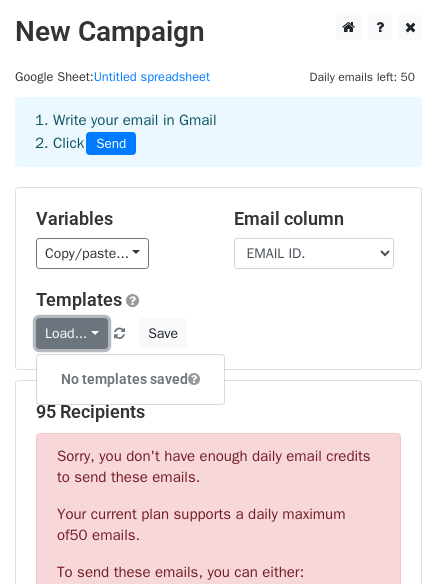 click on "Load..." at bounding box center [72, 333] 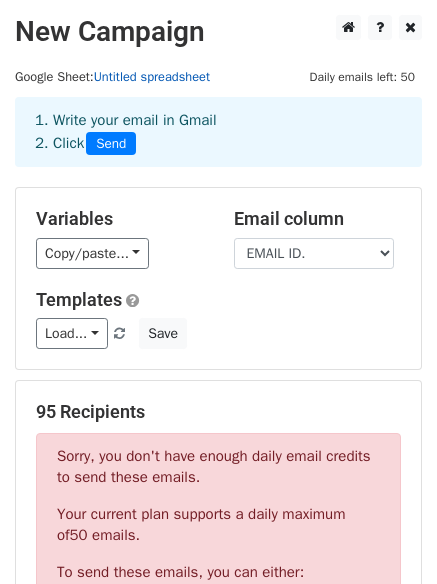 click on "Untitled spreadsheet" at bounding box center (152, 77) 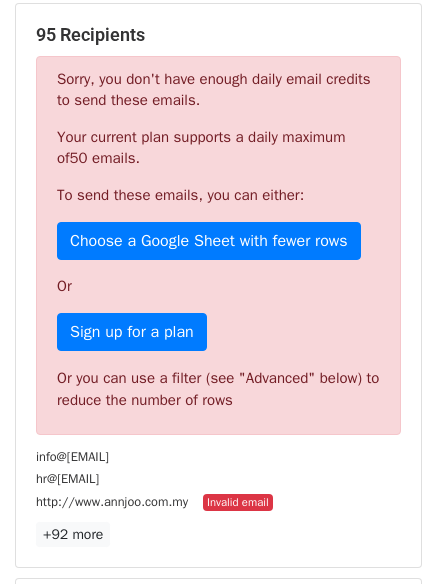 scroll, scrollTop: 400, scrollLeft: 0, axis: vertical 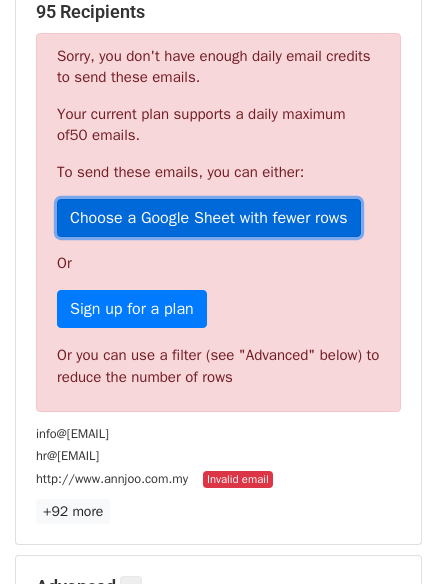click on "Choose a Google Sheet with fewer rows" at bounding box center [209, 218] 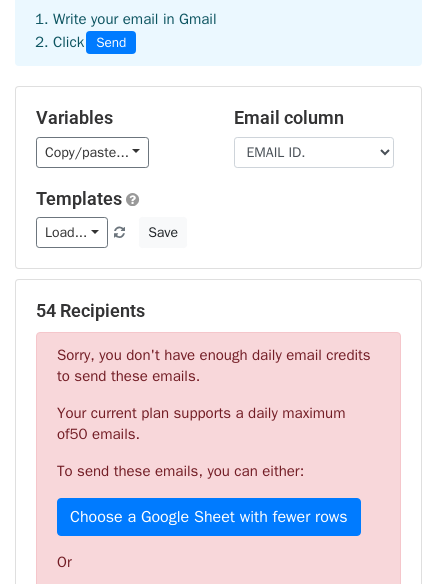 scroll, scrollTop: 100, scrollLeft: 0, axis: vertical 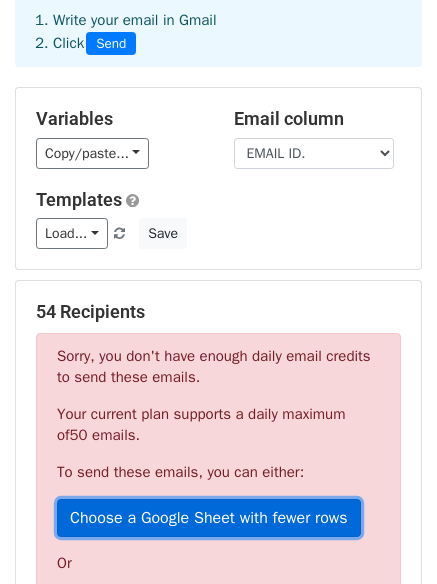 click on "Choose a Google Sheet with fewer rows" at bounding box center [209, 518] 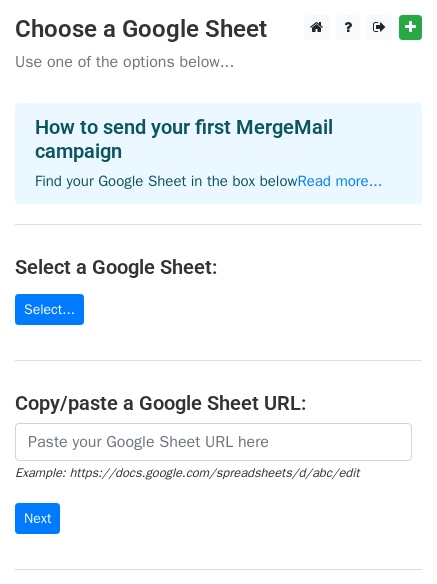 scroll, scrollTop: 0, scrollLeft: 0, axis: both 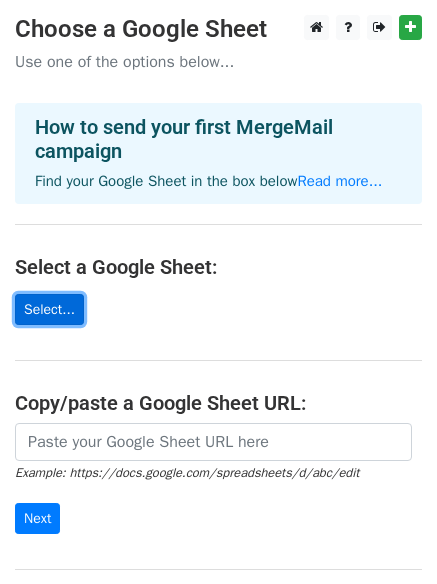 click on "Select..." at bounding box center (49, 309) 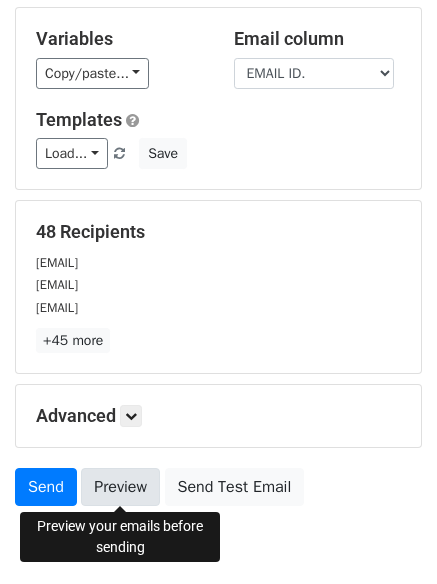 scroll, scrollTop: 272, scrollLeft: 0, axis: vertical 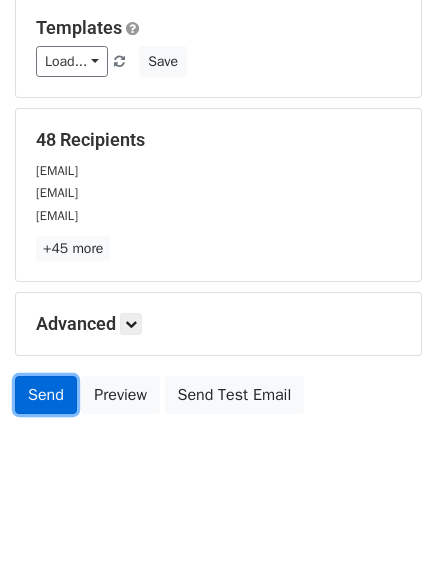 click on "Send" at bounding box center [46, 395] 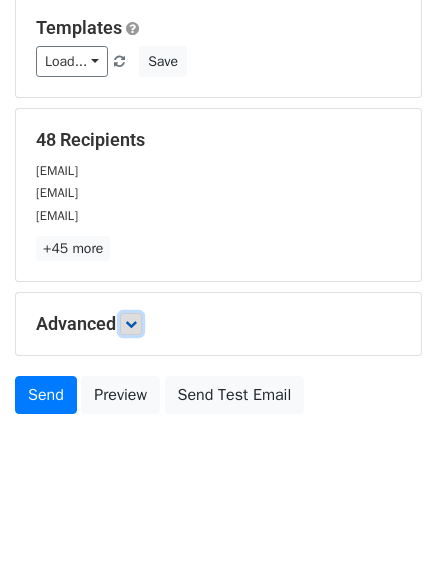 click at bounding box center [131, 324] 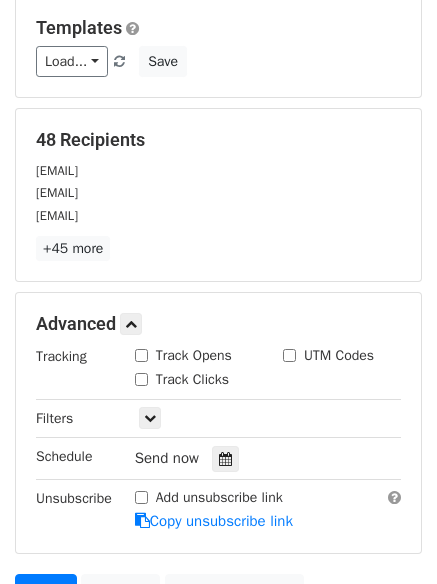click on "Track Opens" at bounding box center [141, 355] 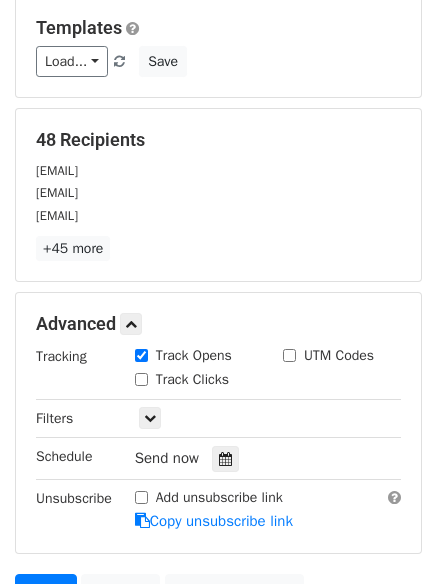 click on "Track Clicks" at bounding box center (182, 379) 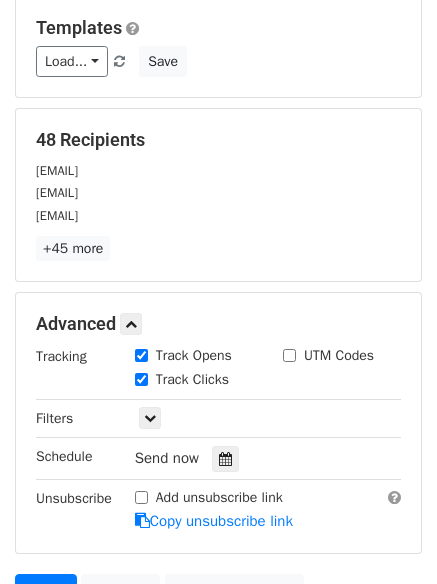 click on "UTM Codes" at bounding box center (289, 355) 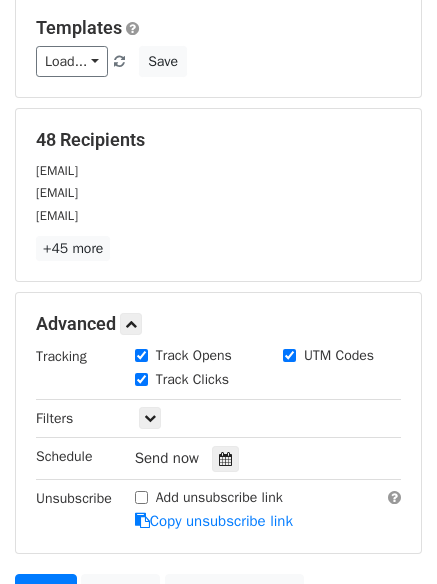scroll, scrollTop: 372, scrollLeft: 0, axis: vertical 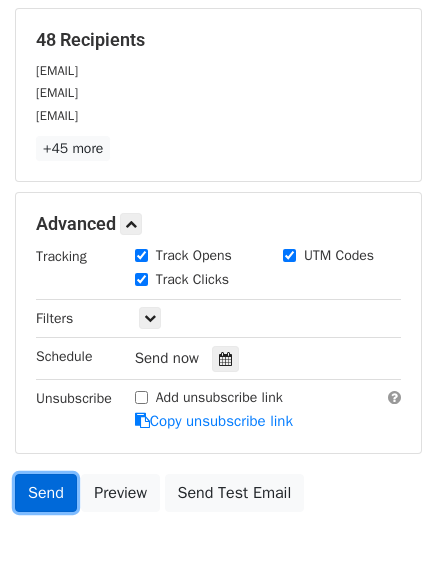 click on "Send" at bounding box center (46, 493) 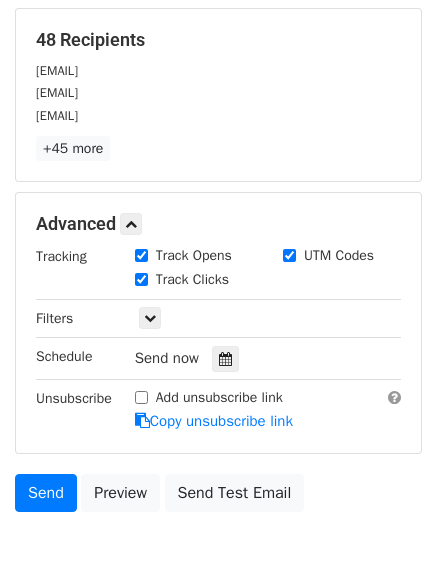 click on "Add unsubscribe link" at bounding box center (141, 397) 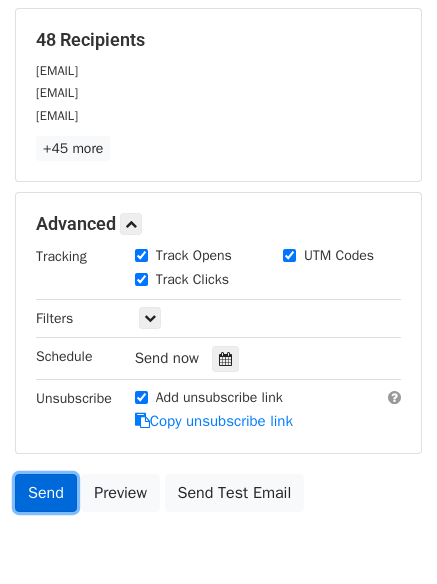 click on "Send" at bounding box center [46, 493] 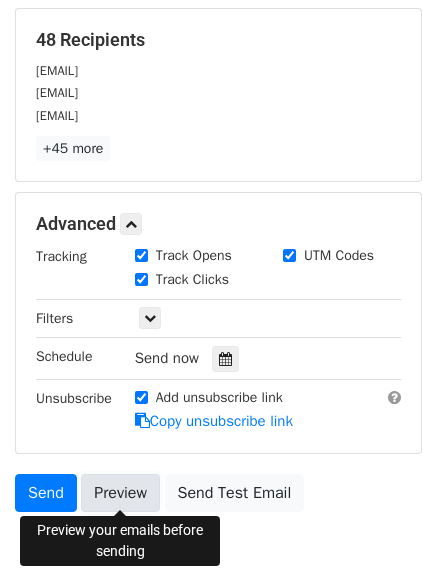click on "Preview" at bounding box center (120, 493) 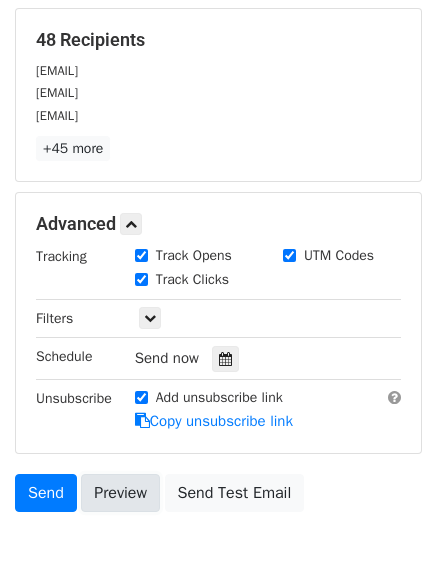 click on "Preview" at bounding box center (120, 493) 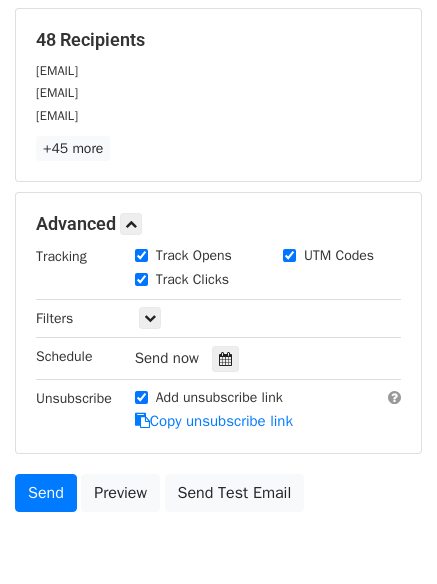 click on "New Campaign
Daily emails left: 50
Google Sheet:
50 Bangladesh
1. Write your email in Gmail
2. Click
Send
Variables
Copy/paste...
{{COMPANY NAME}}
{{EMAIL ID.}}
Email column
COMPANY NAME
EMAIL ID.
Templates
Load...
No templates saved
Save
48 Recipients
info@colourcoil.com
info@cscmalaysia.com
whistleblowing@dynaciate.com.my
+45 more
48 Recipients
×
info@colourcoil.com
info@cscmalaysia.com
whistleblowing@dynaciate.com.my
enquiry@eccosteel.com
sales@engtexmetals.com.my
info@eonmetall.com
enquiry@erascaffold.com.my
kkbeb@kkbeb.com.my kpl@kkbeb.com.my
sales@htgrp.com.my
enquiry@hydropipes.com
sales@ibraco.com
admin_jb@integergroup.com.my
salesdiv@lcgjapmas.com
outsales@jssm.com.my" at bounding box center [218, 122] 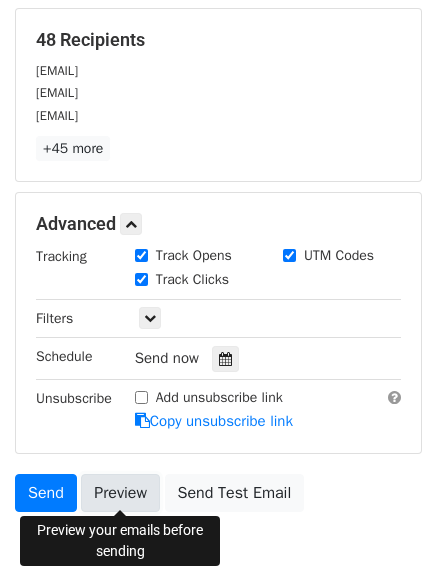 click on "Preview" at bounding box center (120, 493) 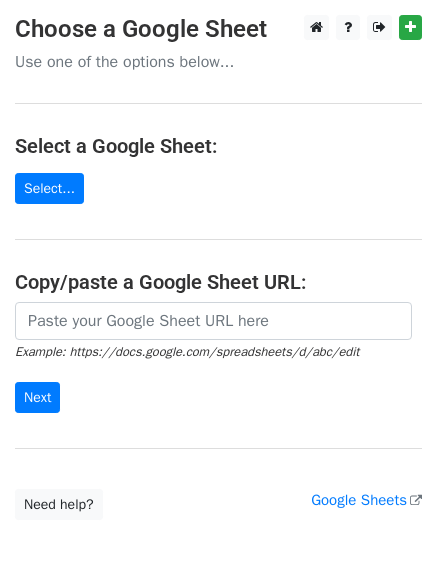 scroll, scrollTop: 0, scrollLeft: 0, axis: both 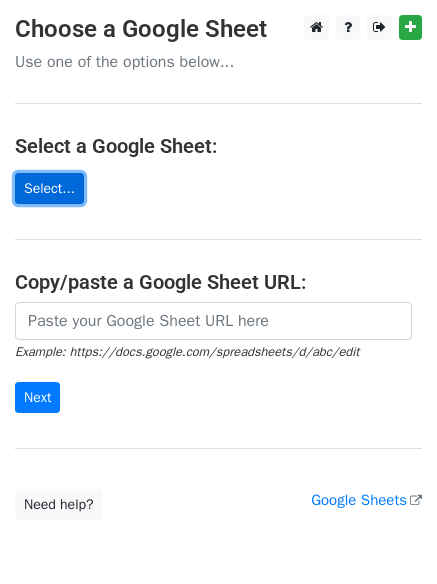 click on "Select..." at bounding box center [49, 188] 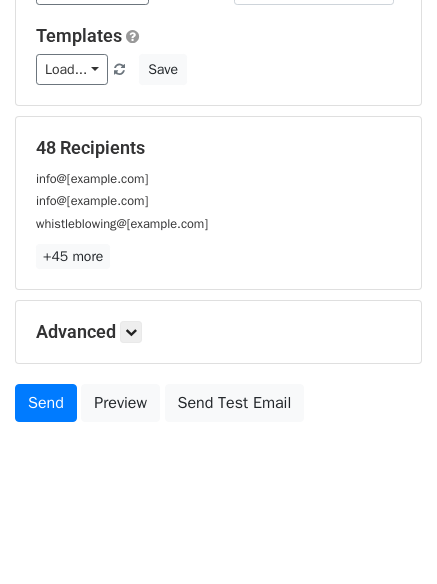 scroll, scrollTop: 272, scrollLeft: 0, axis: vertical 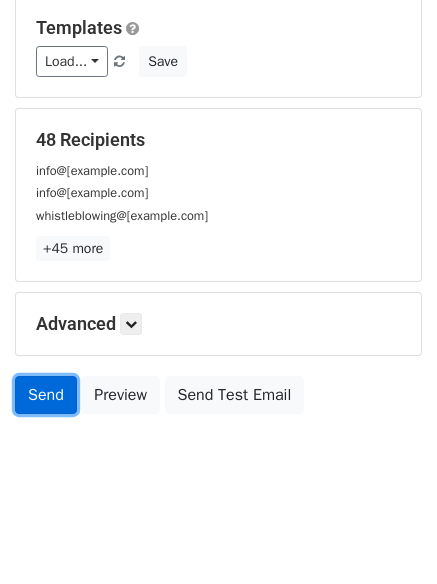 click on "Send" at bounding box center (46, 395) 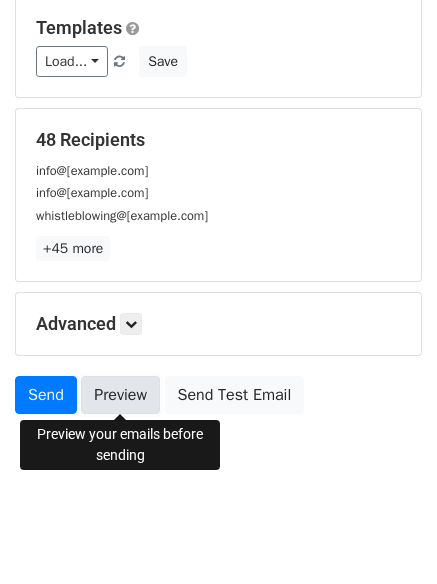 click on "Preview" at bounding box center [120, 395] 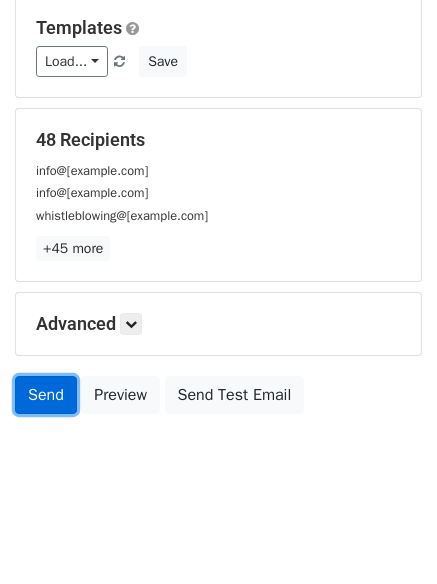 click on "Send" at bounding box center (46, 395) 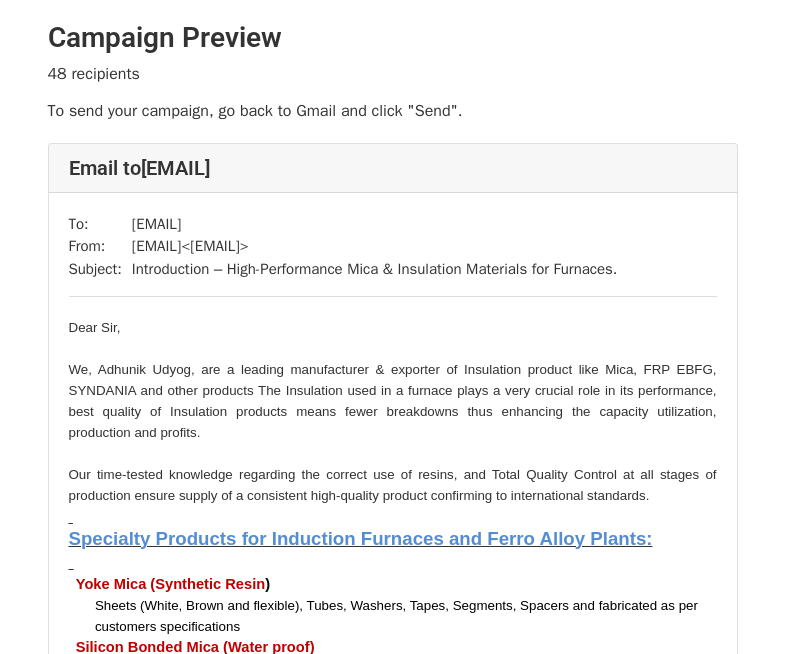 scroll, scrollTop: 0, scrollLeft: 0, axis: both 